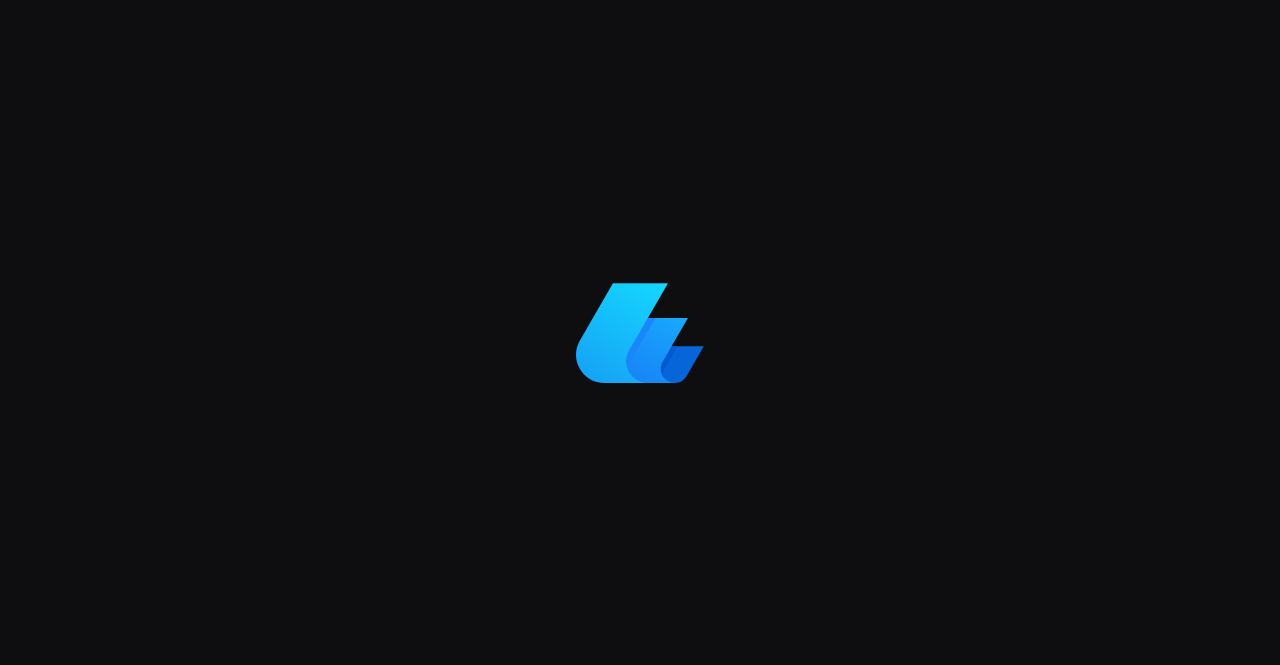 scroll, scrollTop: 0, scrollLeft: 0, axis: both 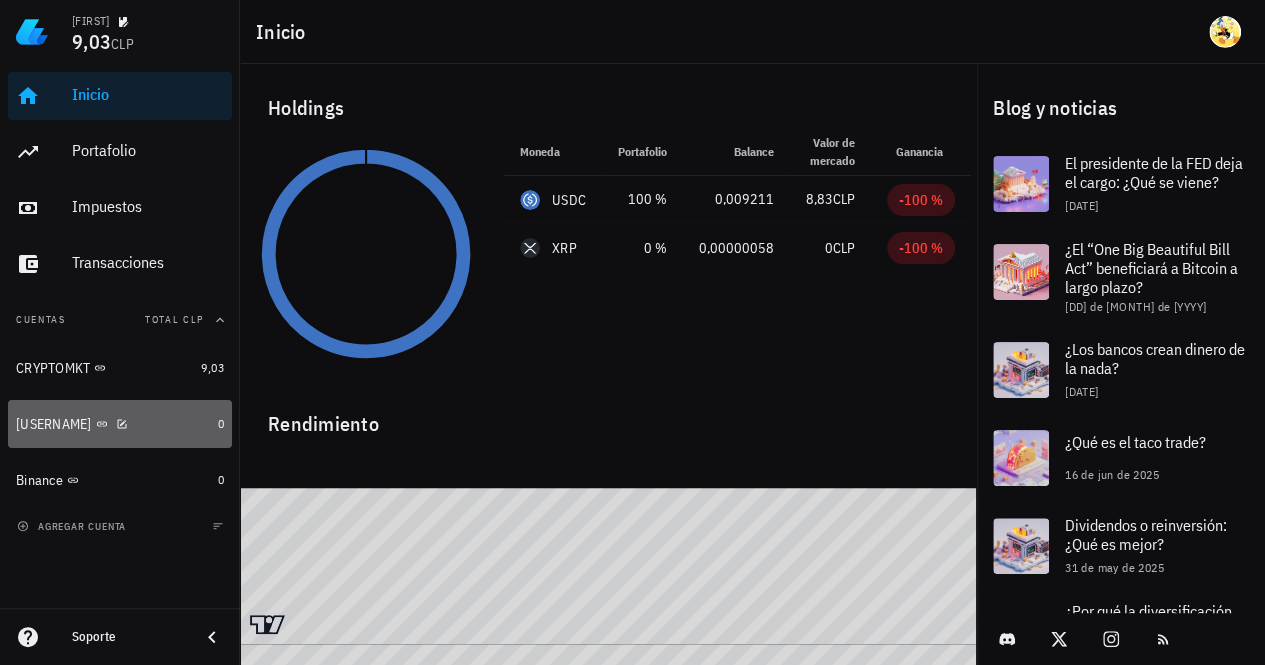 click on "[USERNAME]" at bounding box center [113, 424] 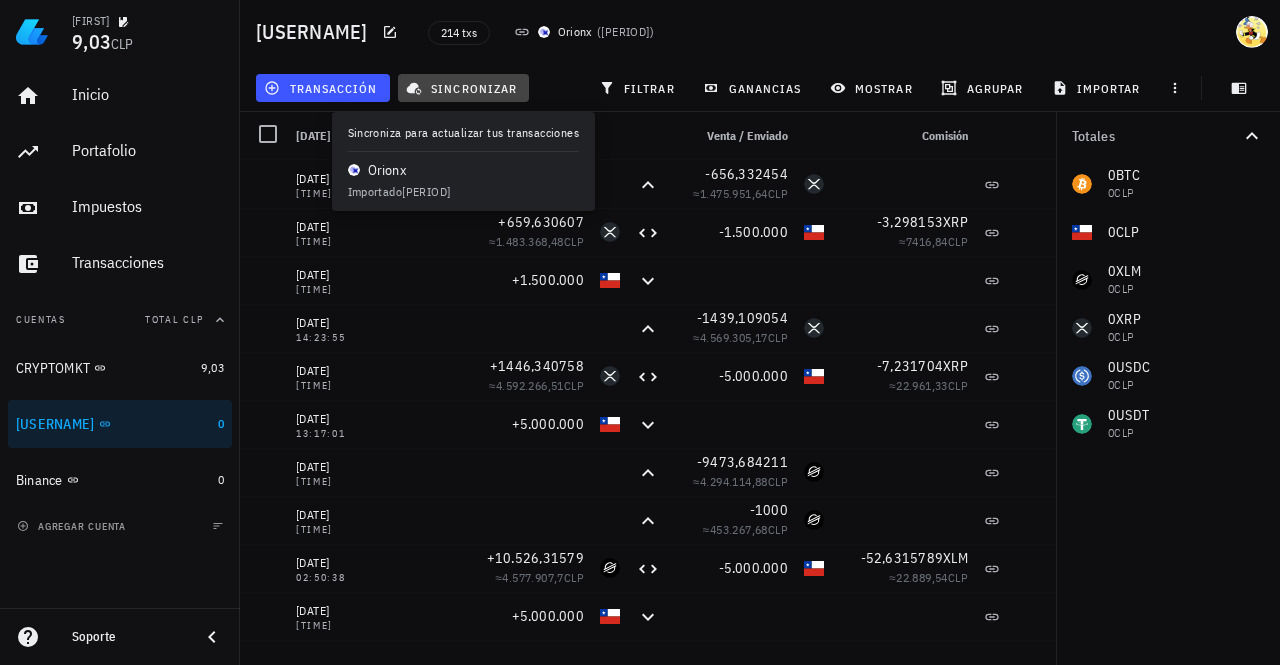 click on "sincronizar" at bounding box center [463, 88] 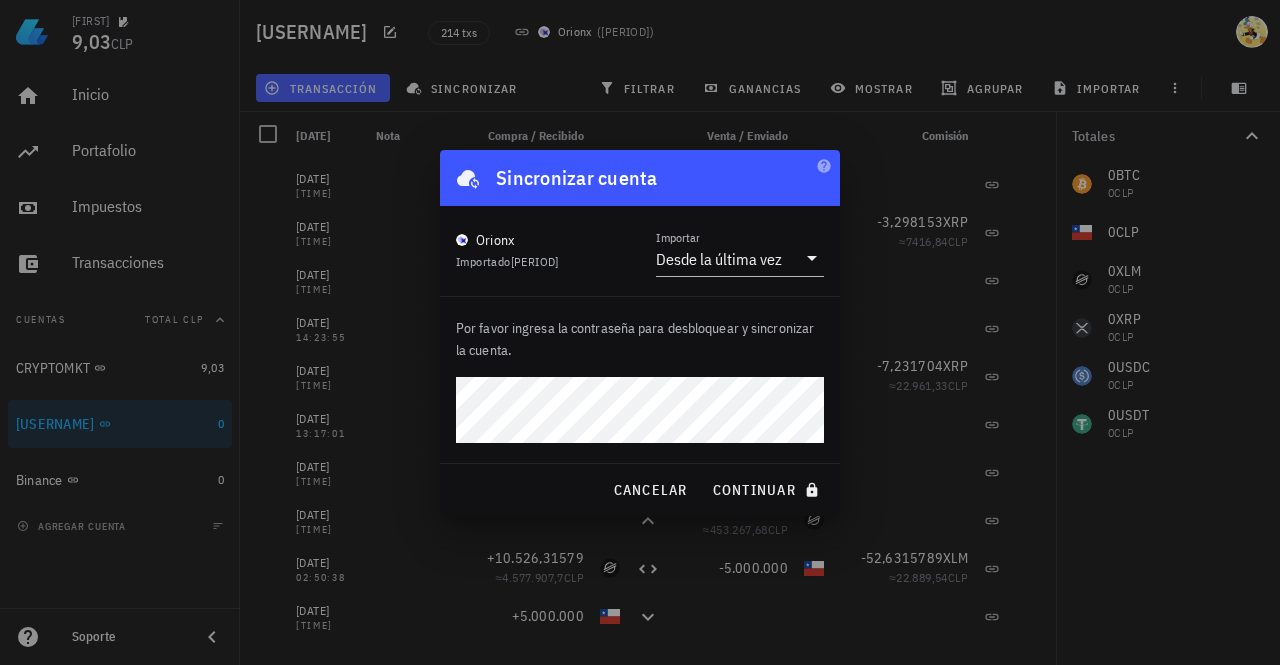 click on "continuar" at bounding box center (768, 490) 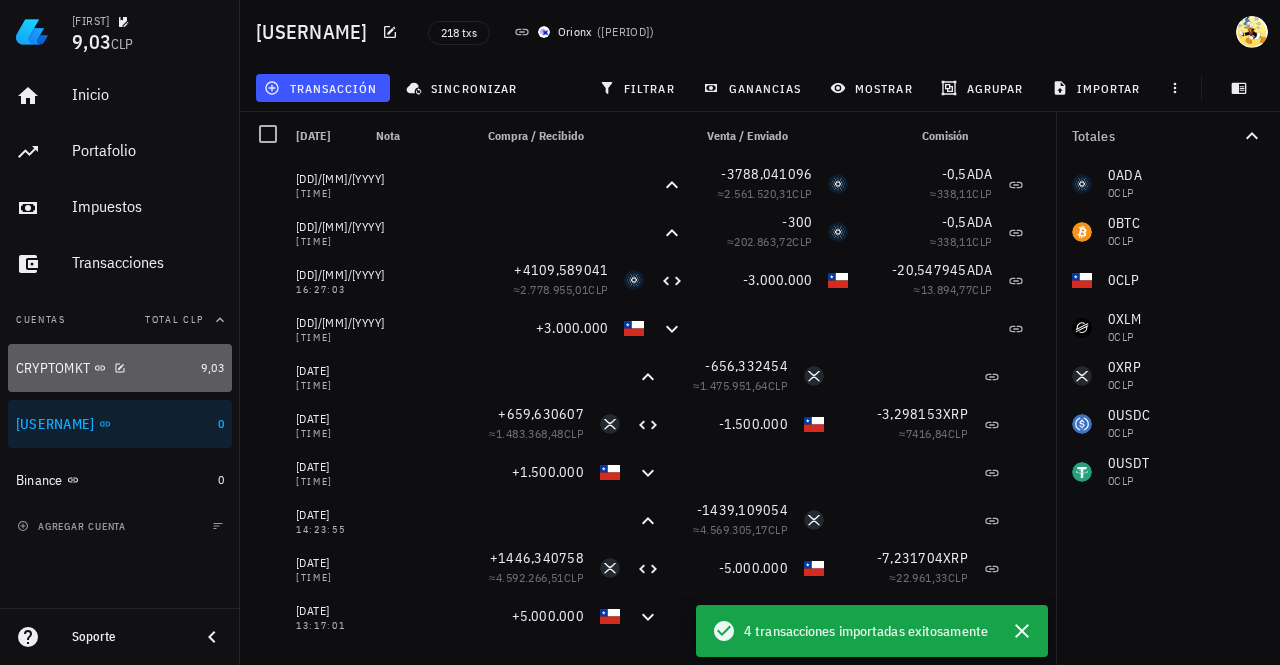 click on "CRYPTOMKT" at bounding box center (104, 368) 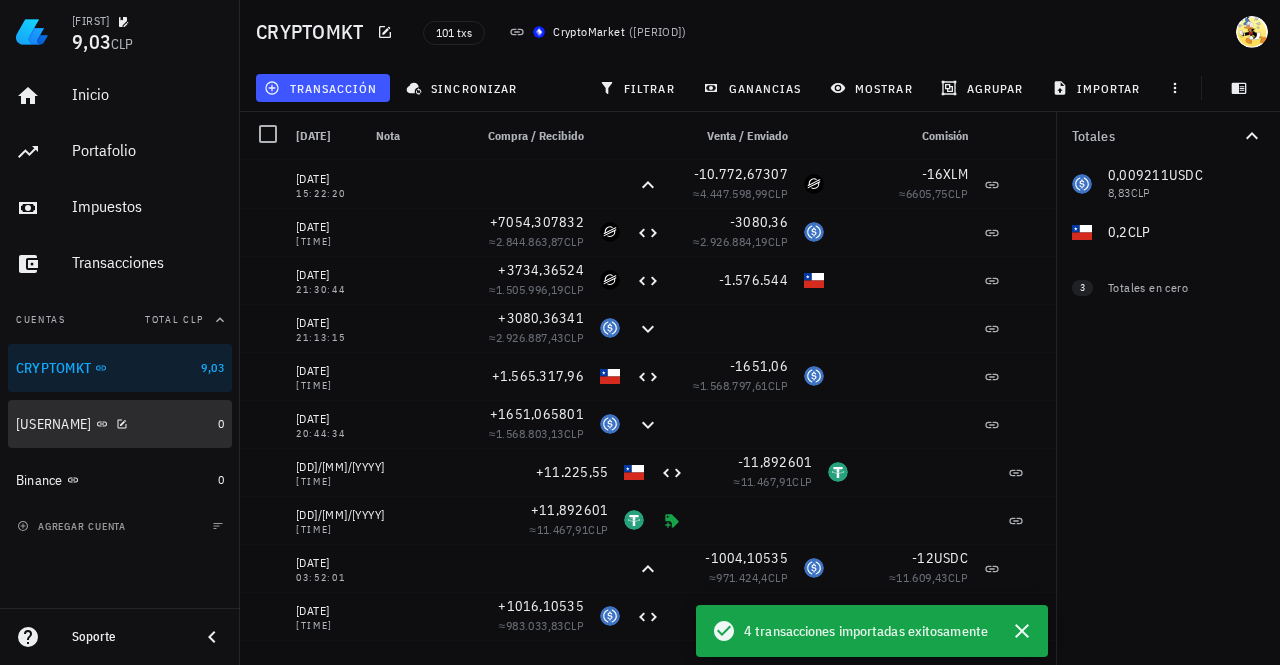 click on "[USERNAME]" at bounding box center [113, 424] 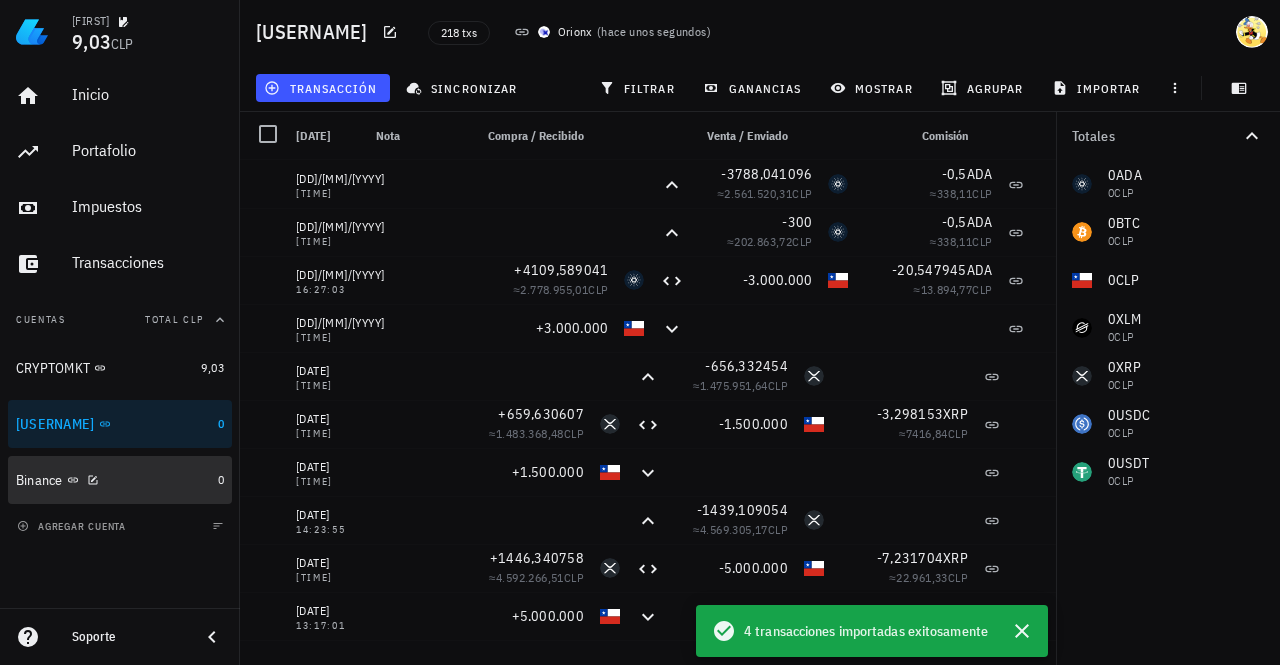 click on "Binance" at bounding box center (113, 480) 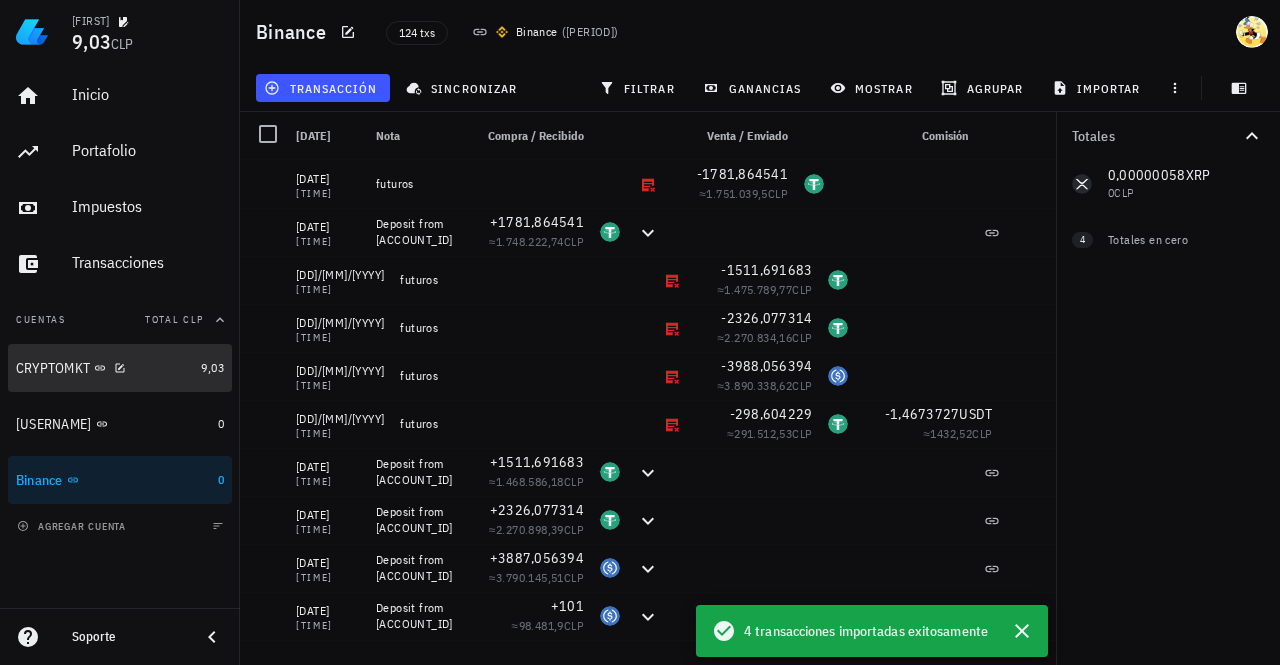 click on "CRYPTOMKT" at bounding box center [104, 368] 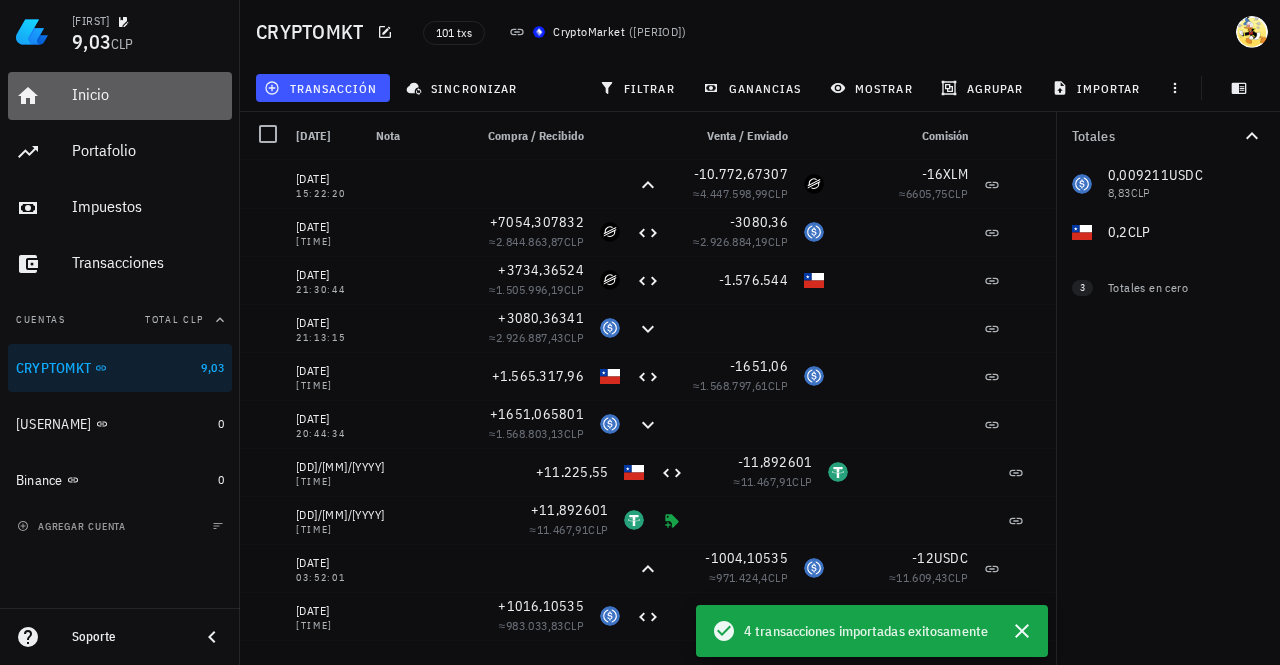 click on "Inicio" at bounding box center (148, 94) 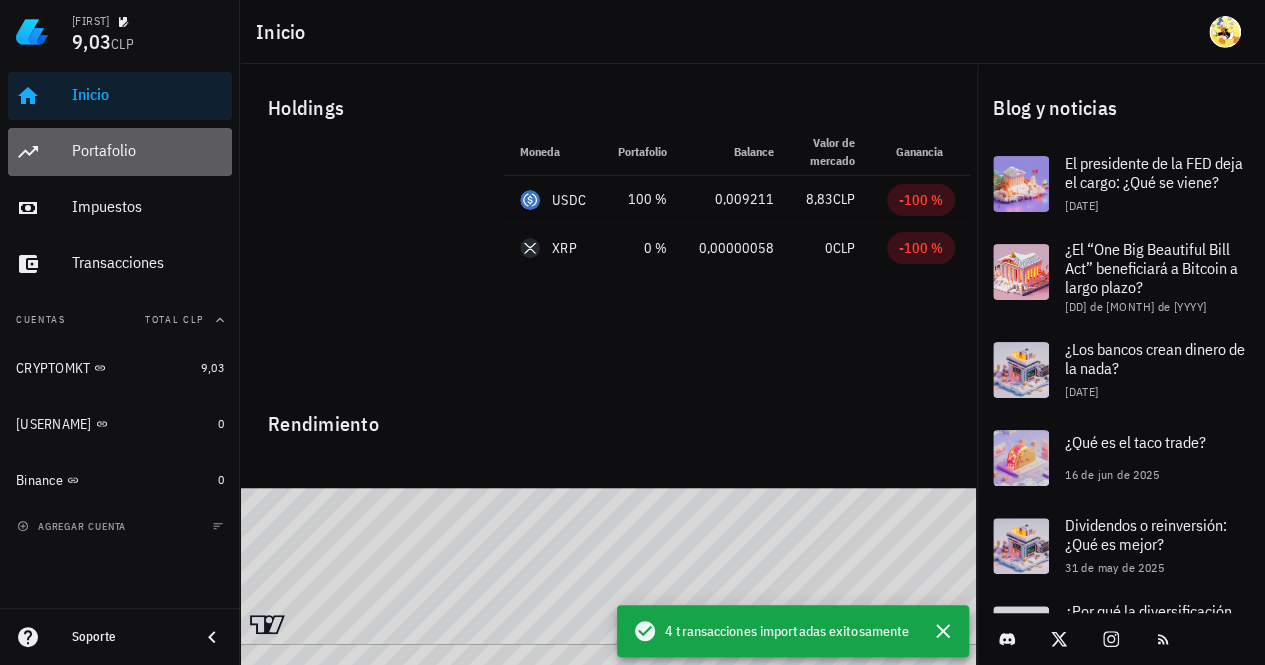 click on "Portafolio" at bounding box center (148, 150) 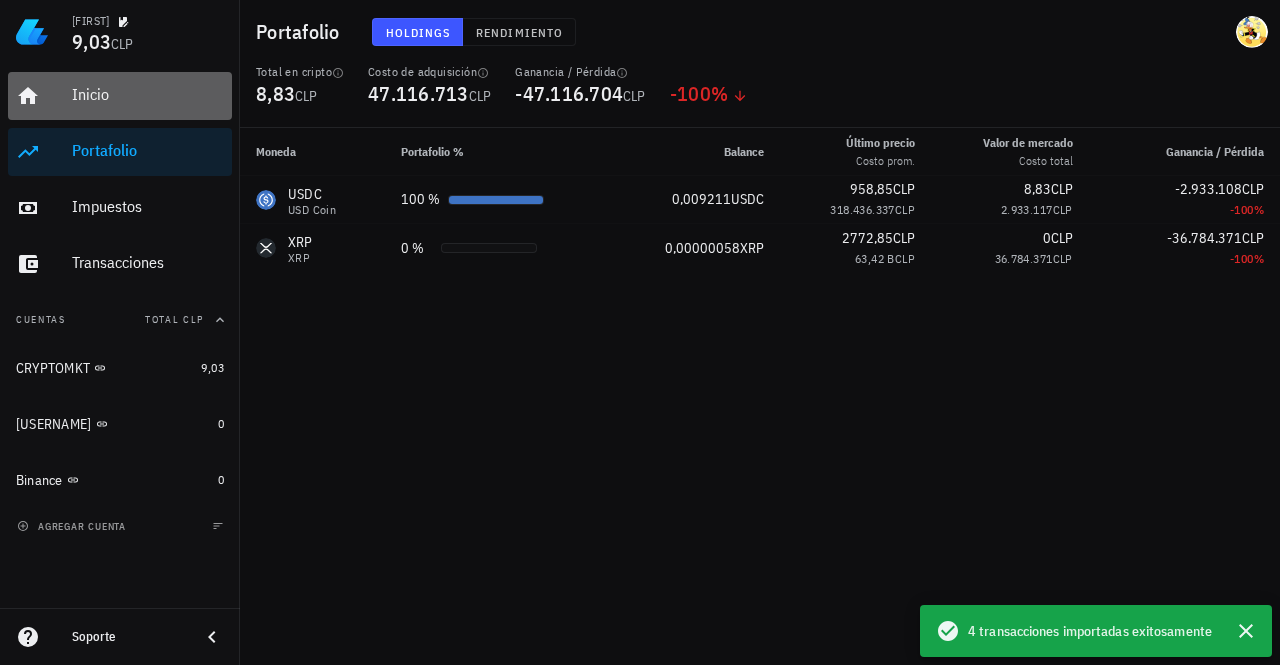 click on "Inicio" at bounding box center (148, 94) 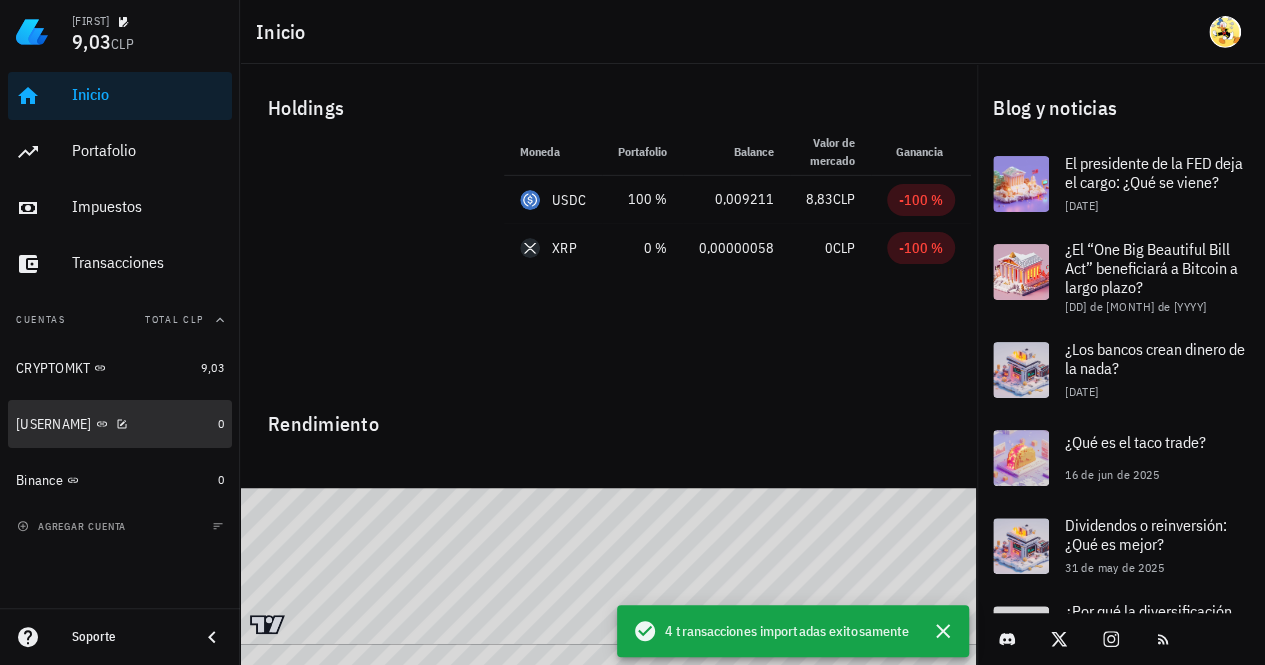 click on "[USERNAME]" at bounding box center (113, 424) 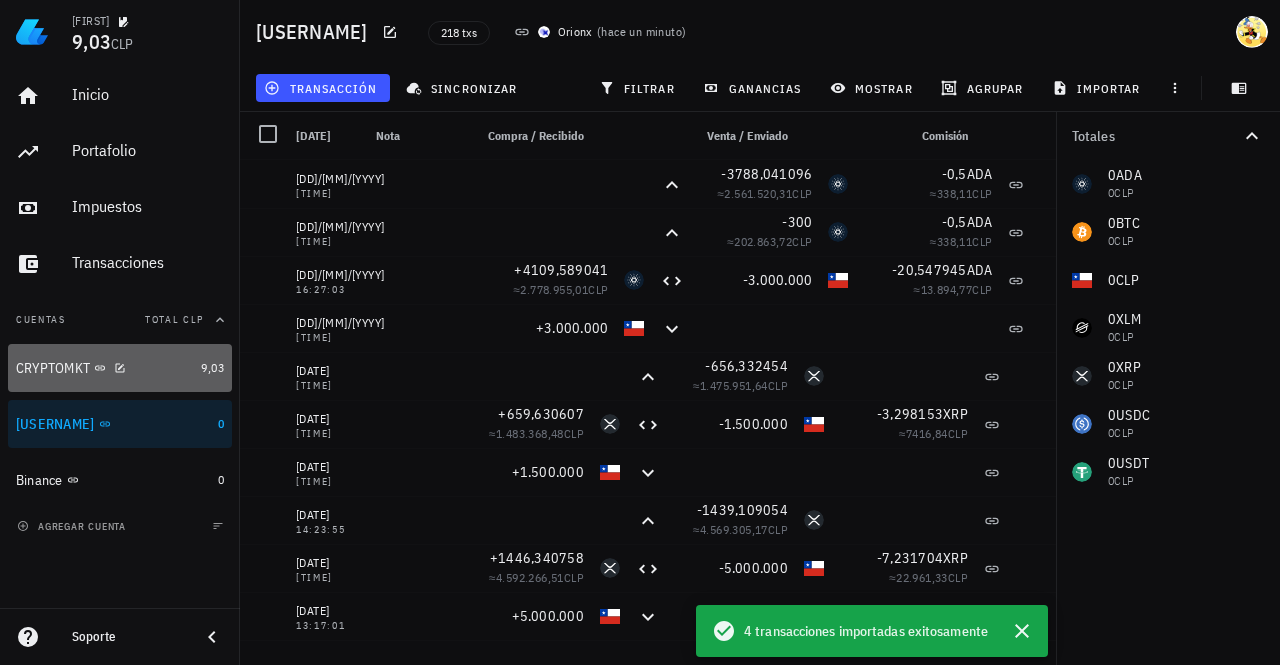 click on "CRYPTOMKT" at bounding box center (104, 368) 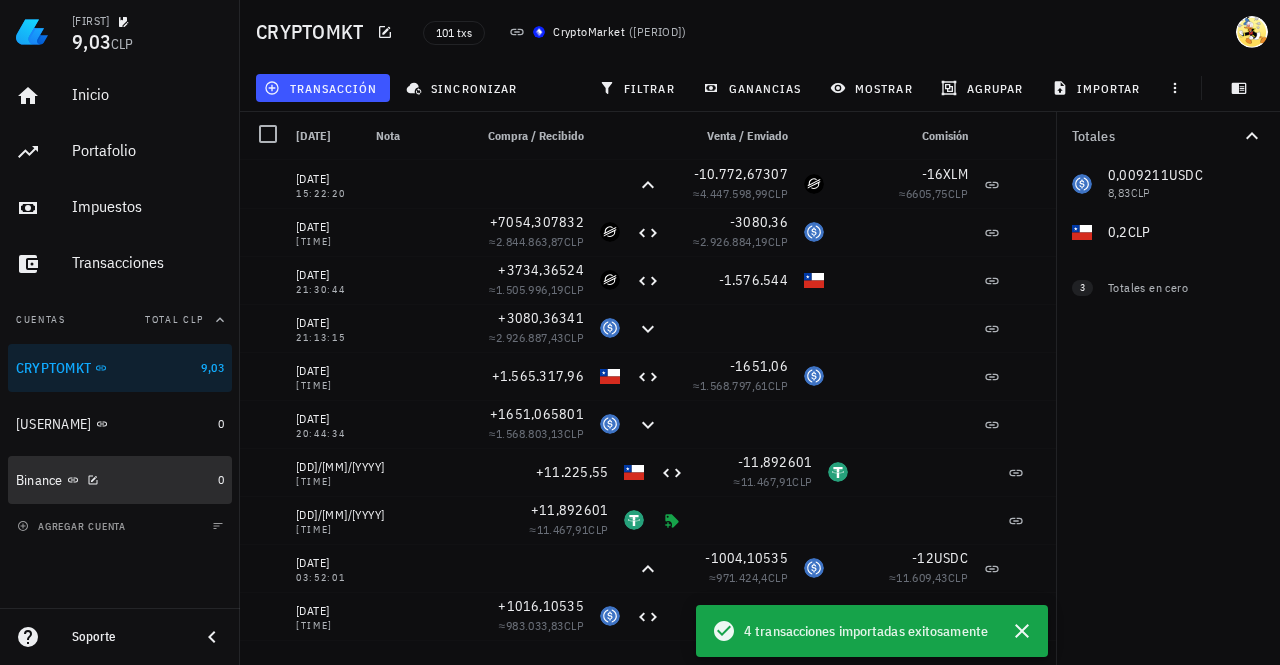 click on "Binance" at bounding box center [113, 480] 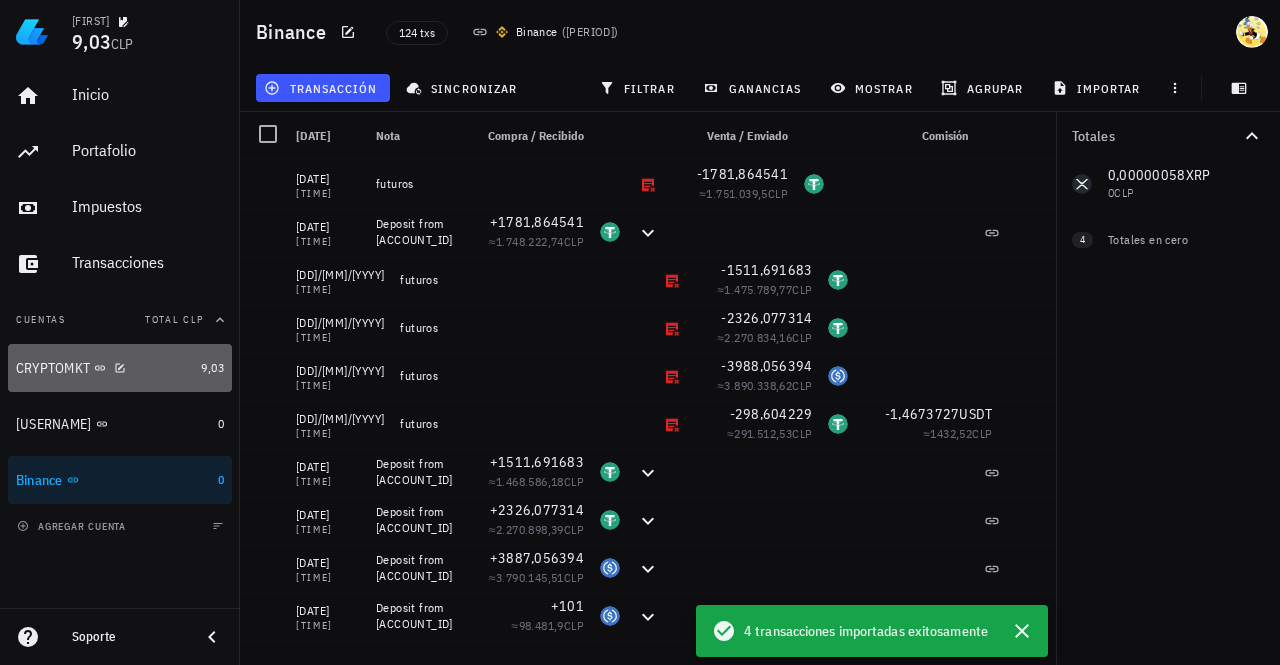 click on "CRYPTOMKT" at bounding box center [104, 368] 